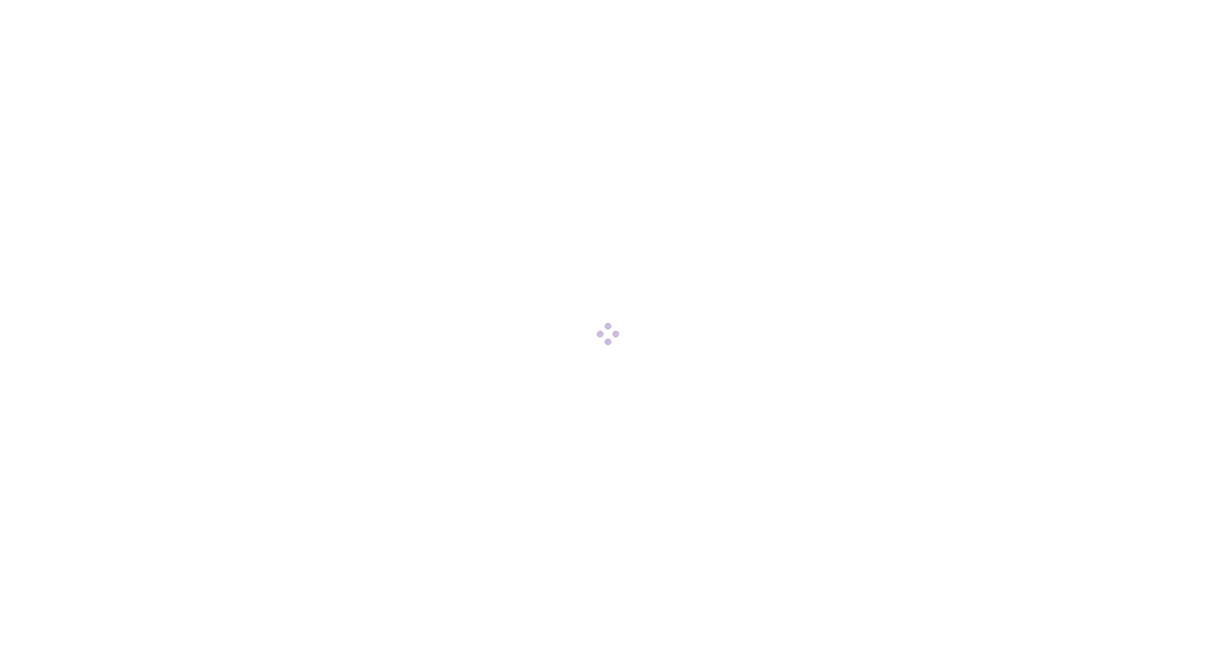 scroll, scrollTop: 0, scrollLeft: 0, axis: both 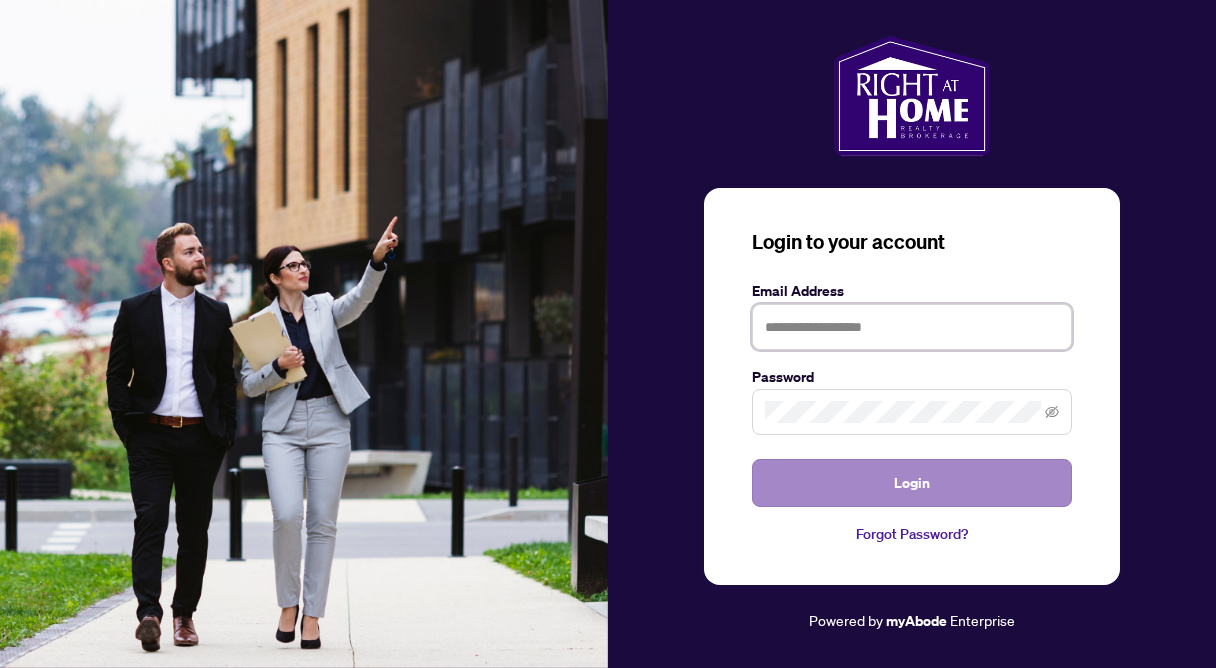 type on "**********" 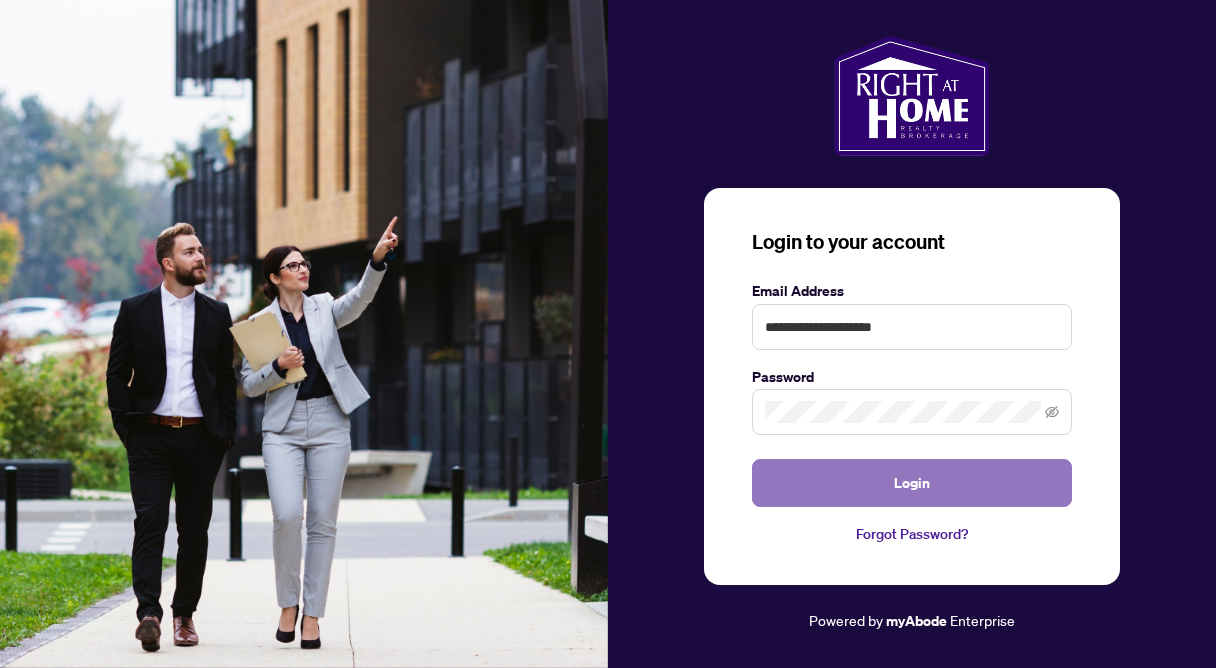 click on "Login" at bounding box center (912, 483) 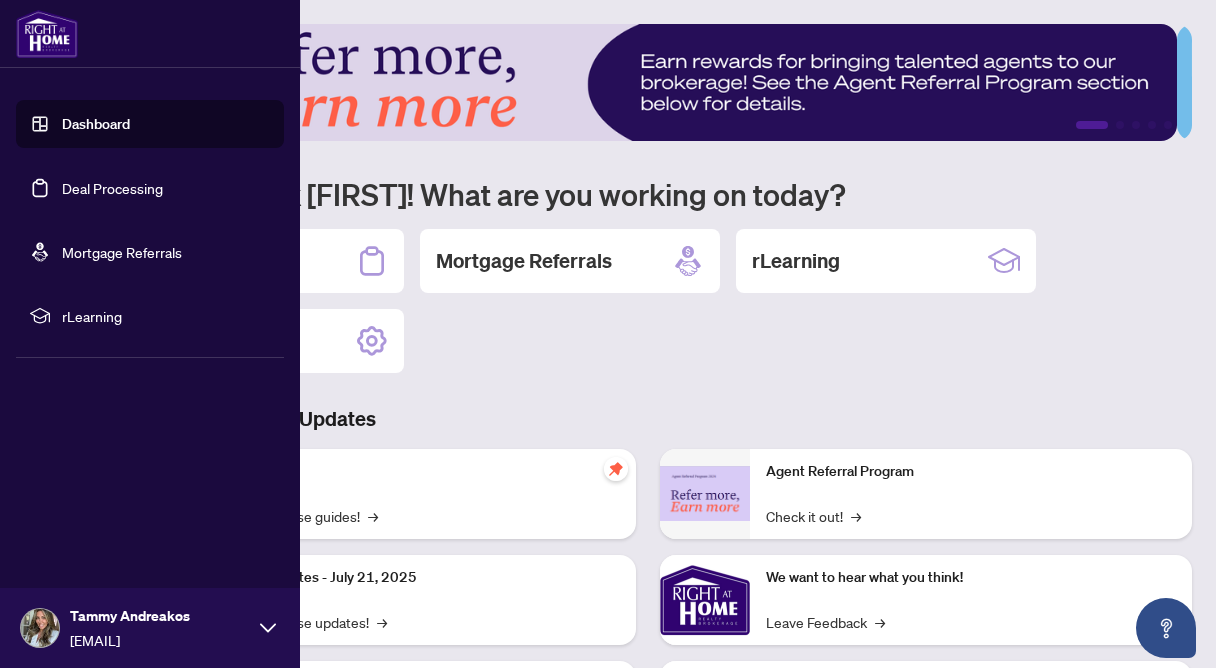 click on "Deal Processing" at bounding box center (112, 188) 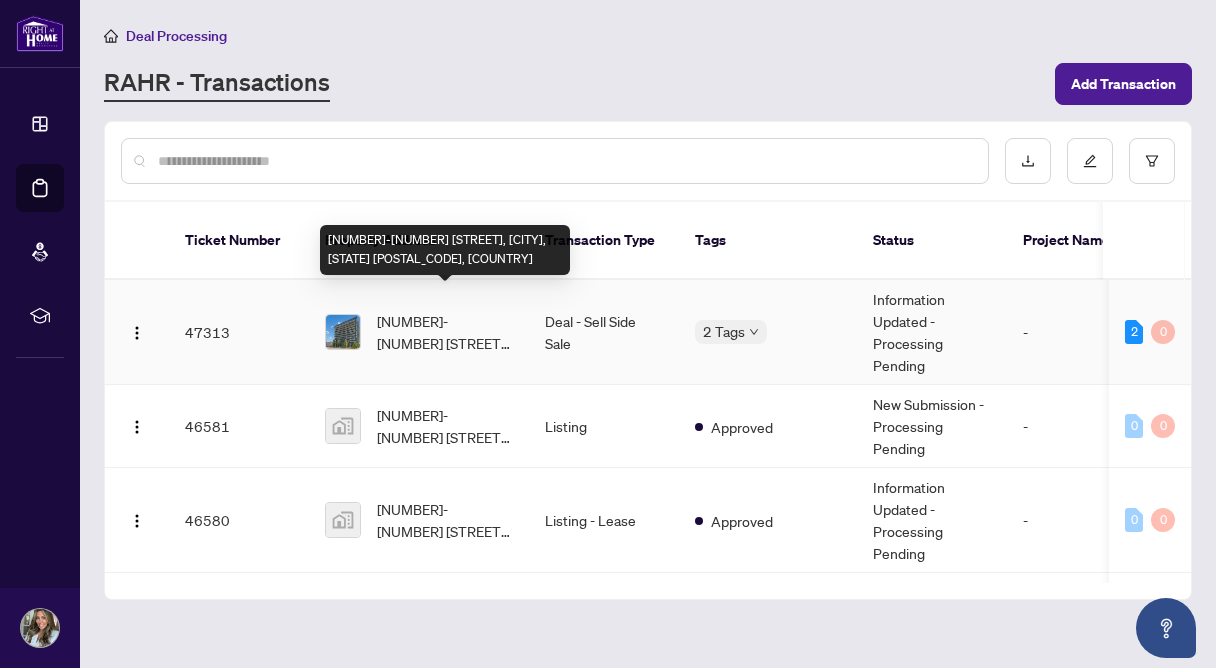 click on "[NUMBER]-[NUMBER] [STREET], [CITY], [STATE] [POSTAL_CODE], [COUNTRY]" at bounding box center (445, 332) 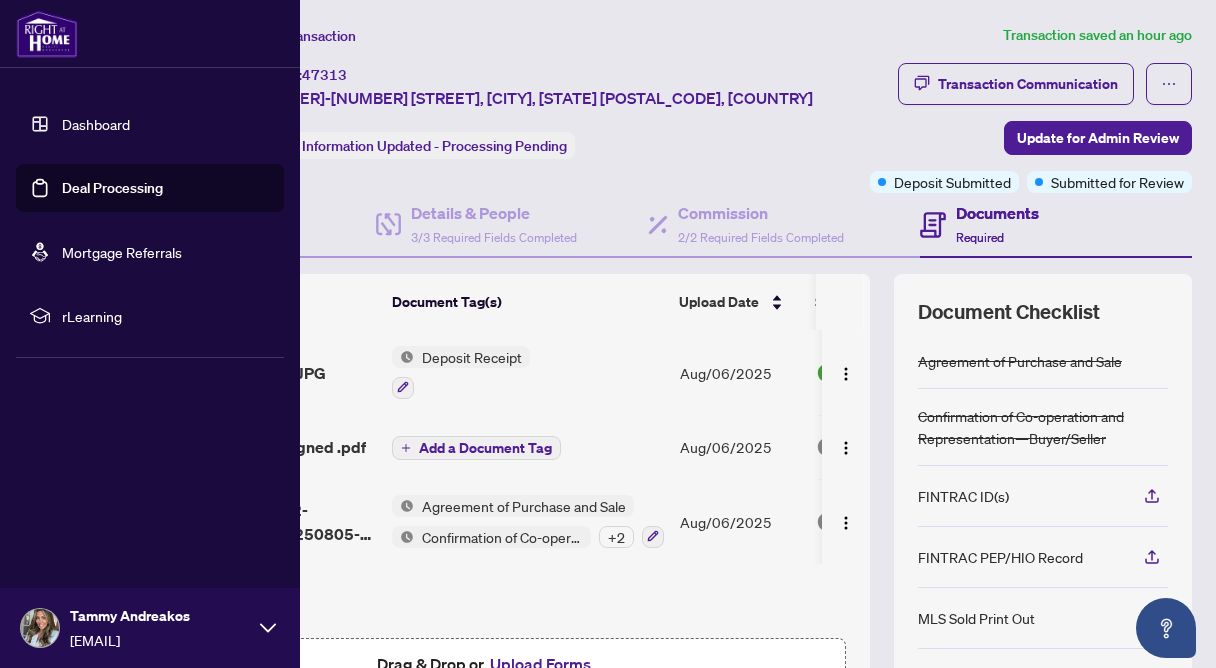 click on "Deal Processing" at bounding box center (112, 188) 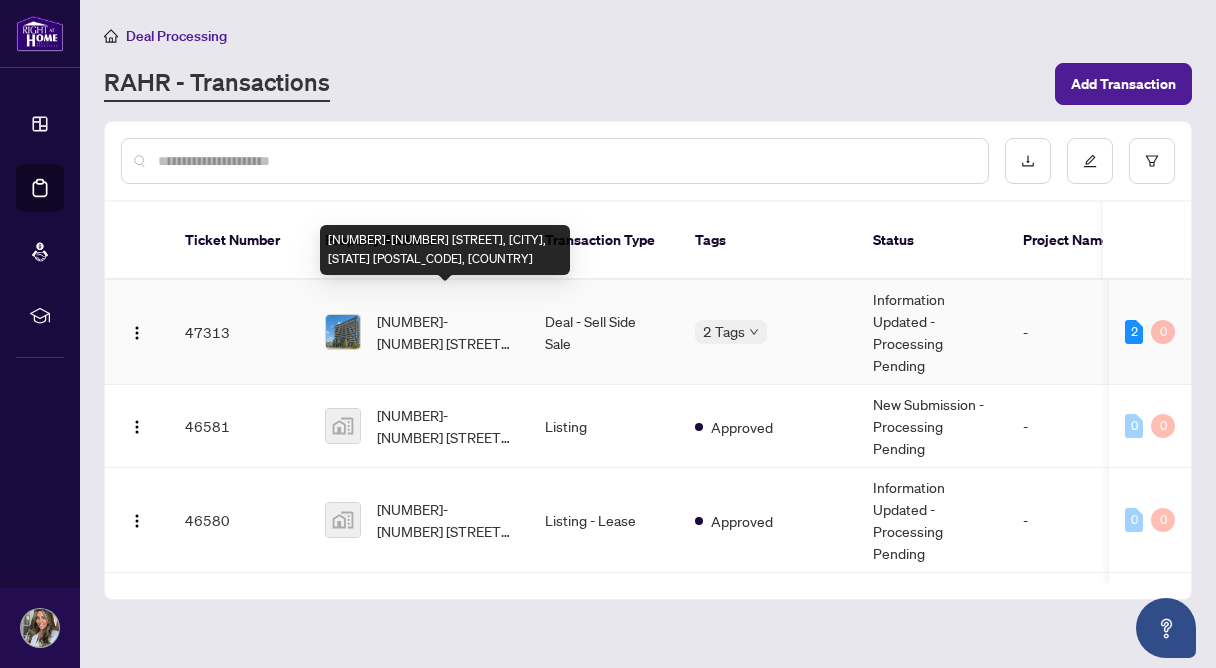 click on "[NUMBER]-[NUMBER] [STREET], [CITY], [STATE] [POSTAL_CODE], [COUNTRY]" at bounding box center (445, 332) 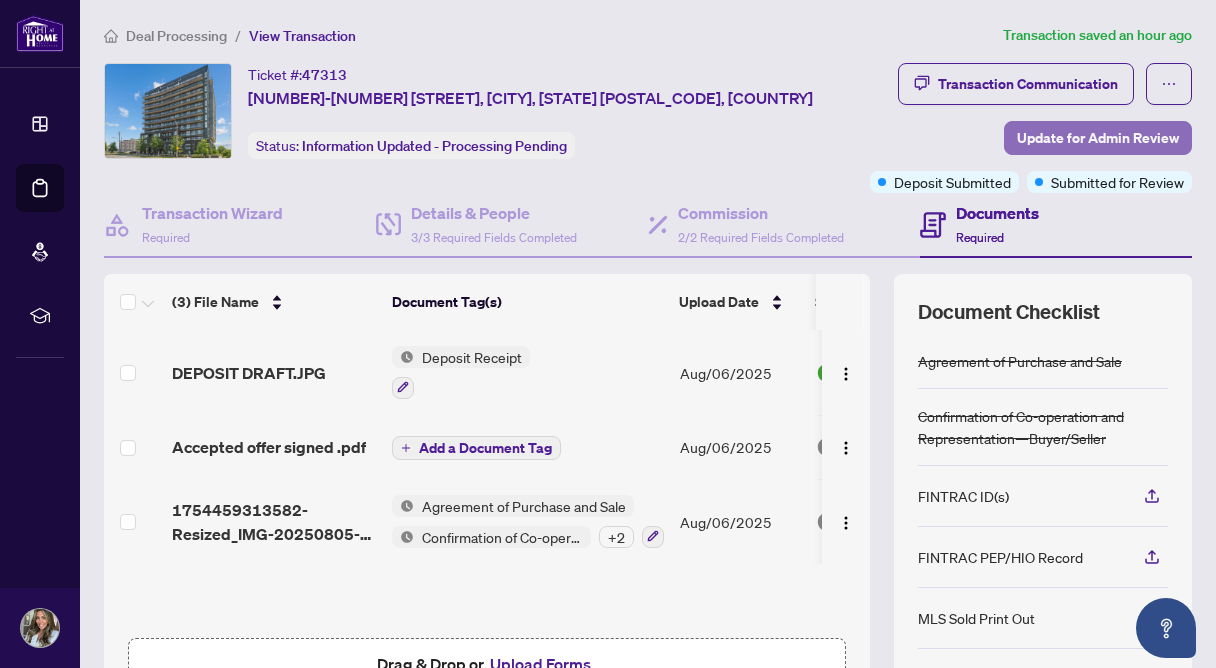 click on "Update for Admin Review" at bounding box center [1098, 138] 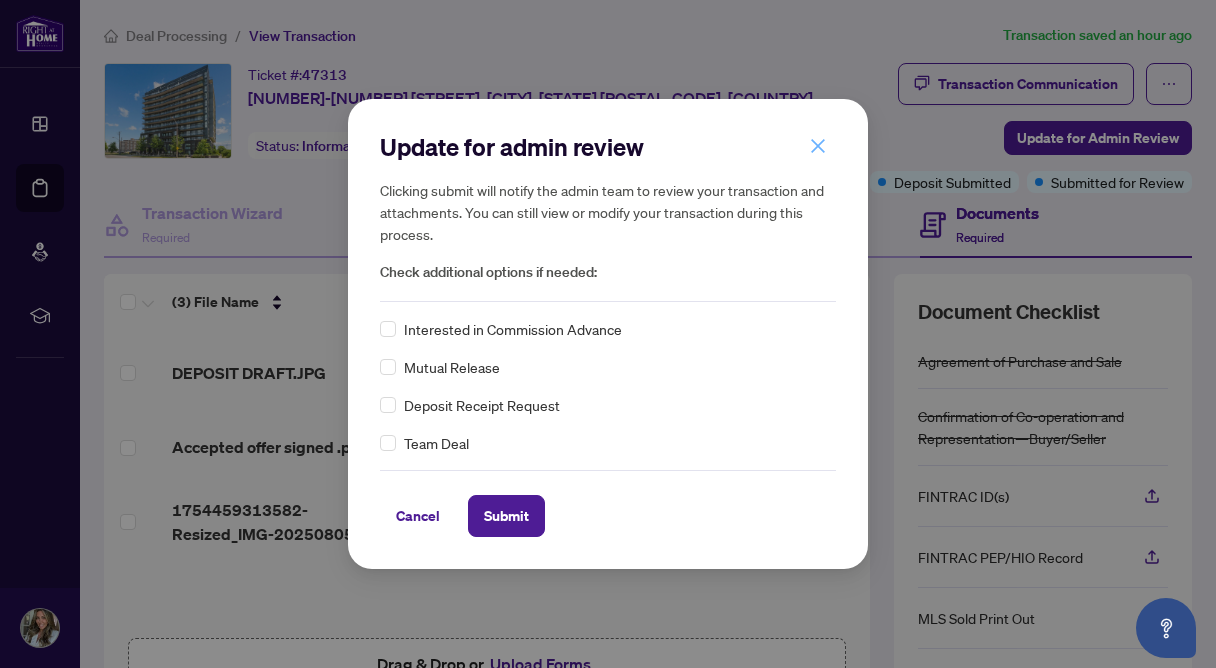 click 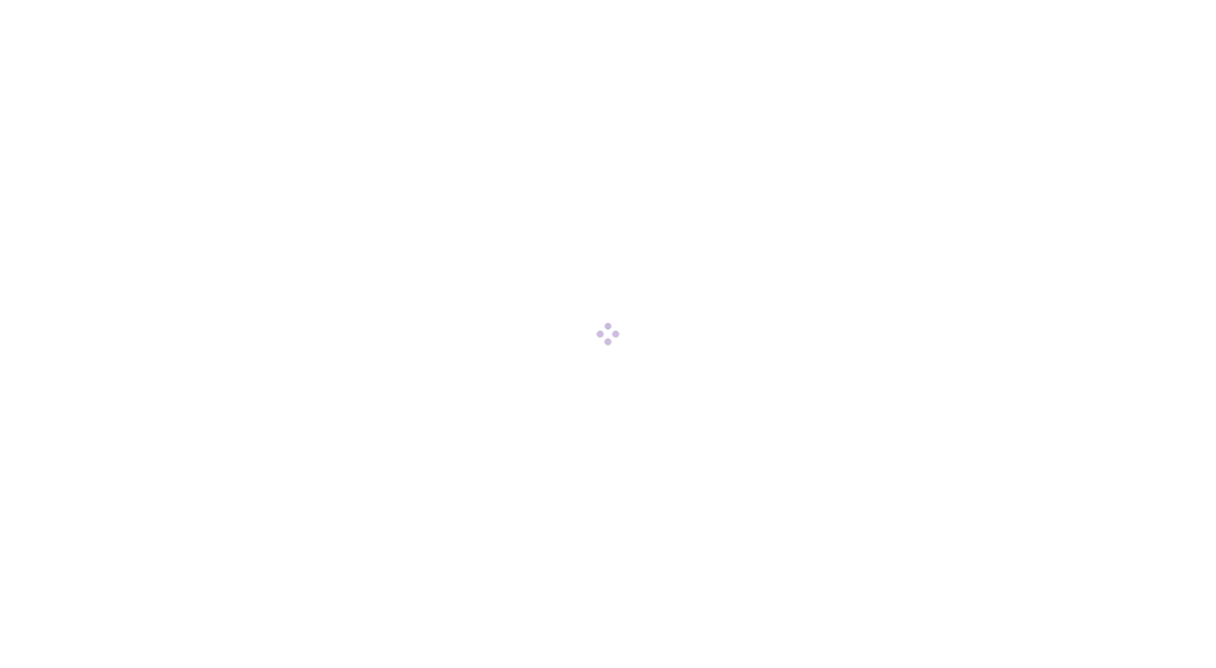 scroll, scrollTop: 0, scrollLeft: 0, axis: both 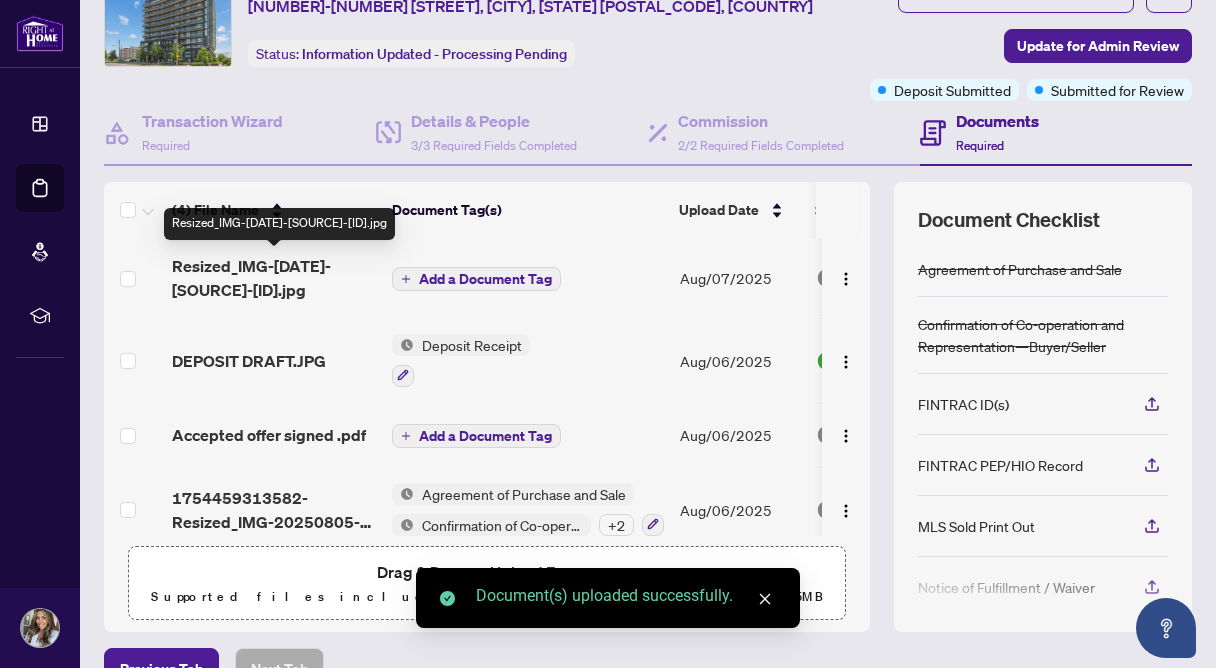 click on "Resized_IMG-[DATE]-[SOURCE]-[ID].jpg" at bounding box center (274, 278) 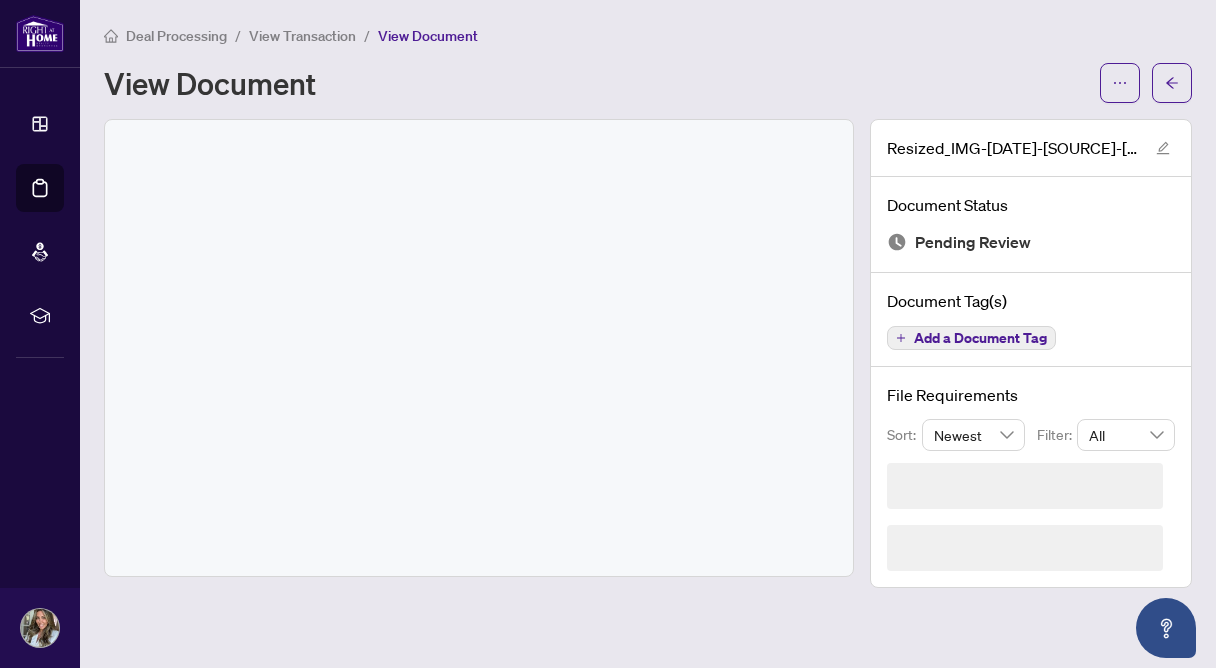 scroll, scrollTop: 0, scrollLeft: 0, axis: both 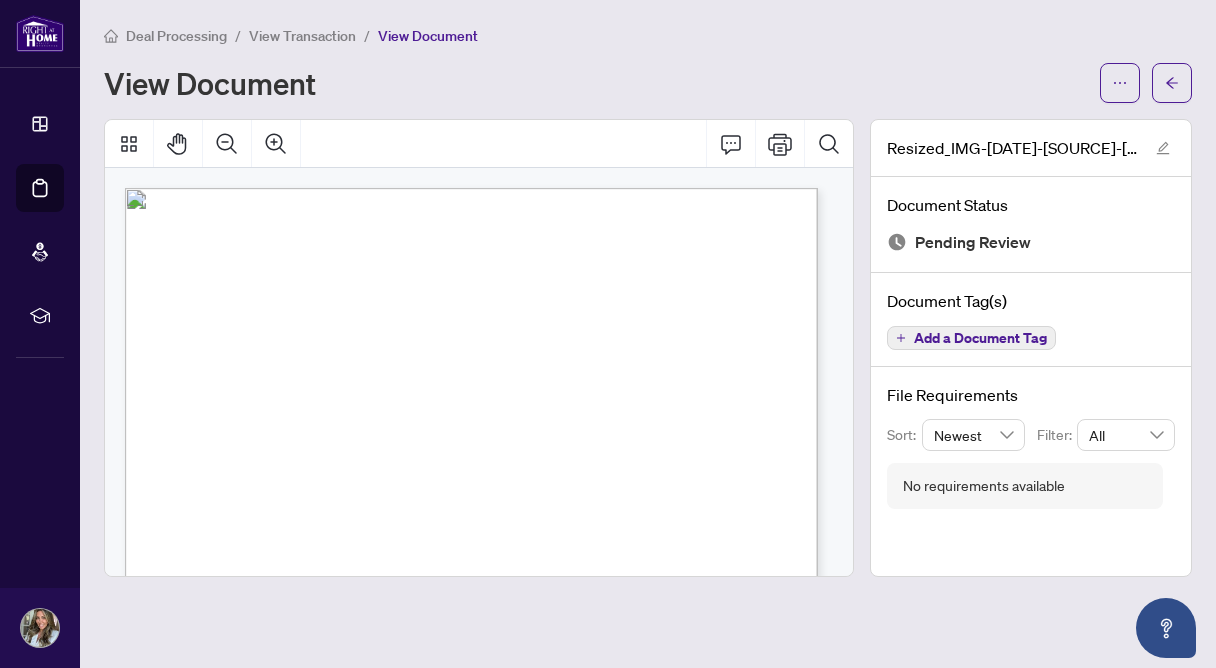 click on "Add a Document Tag" at bounding box center (980, 338) 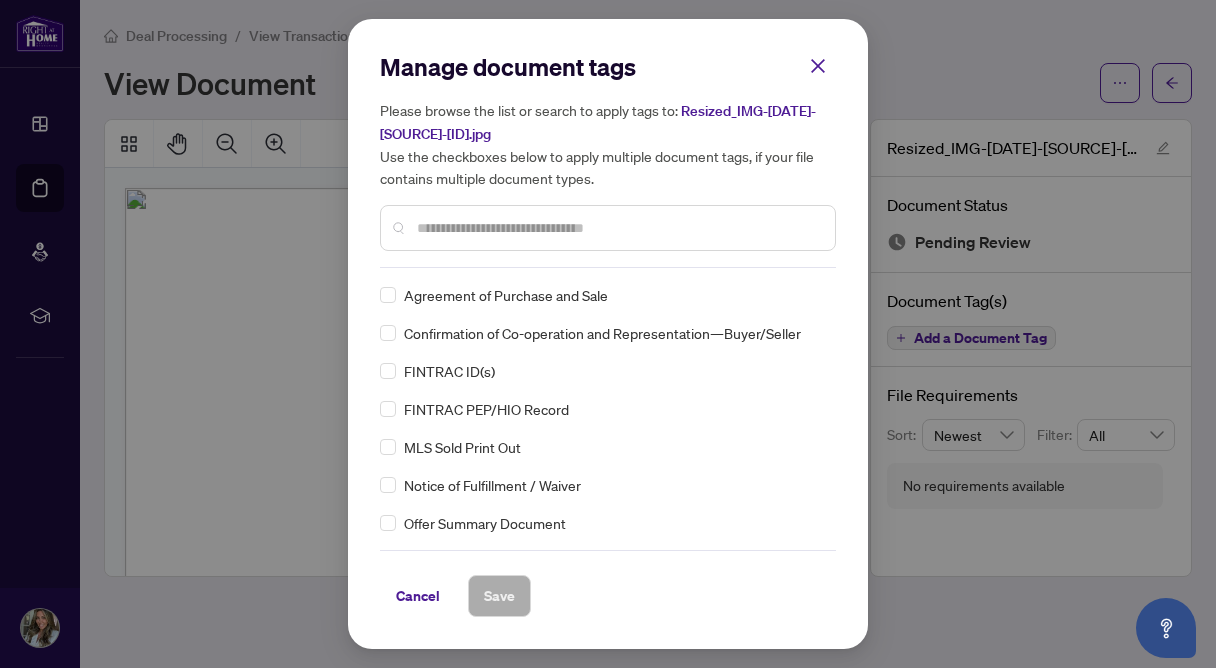 click at bounding box center (618, 228) 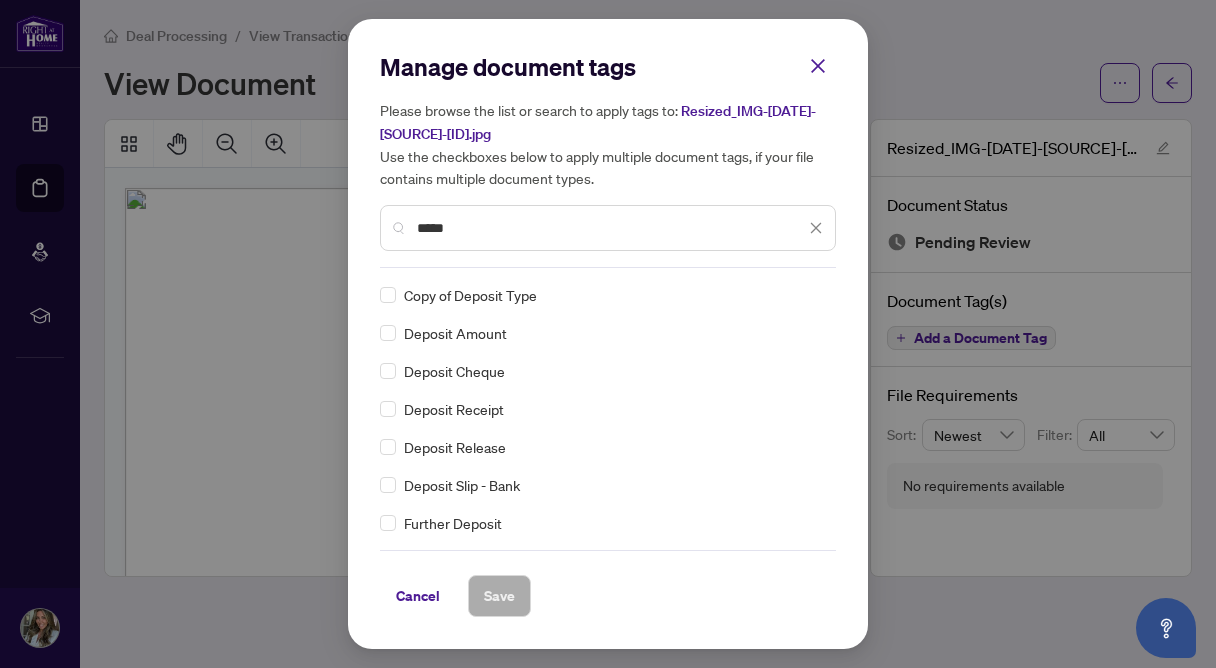 type on "*****" 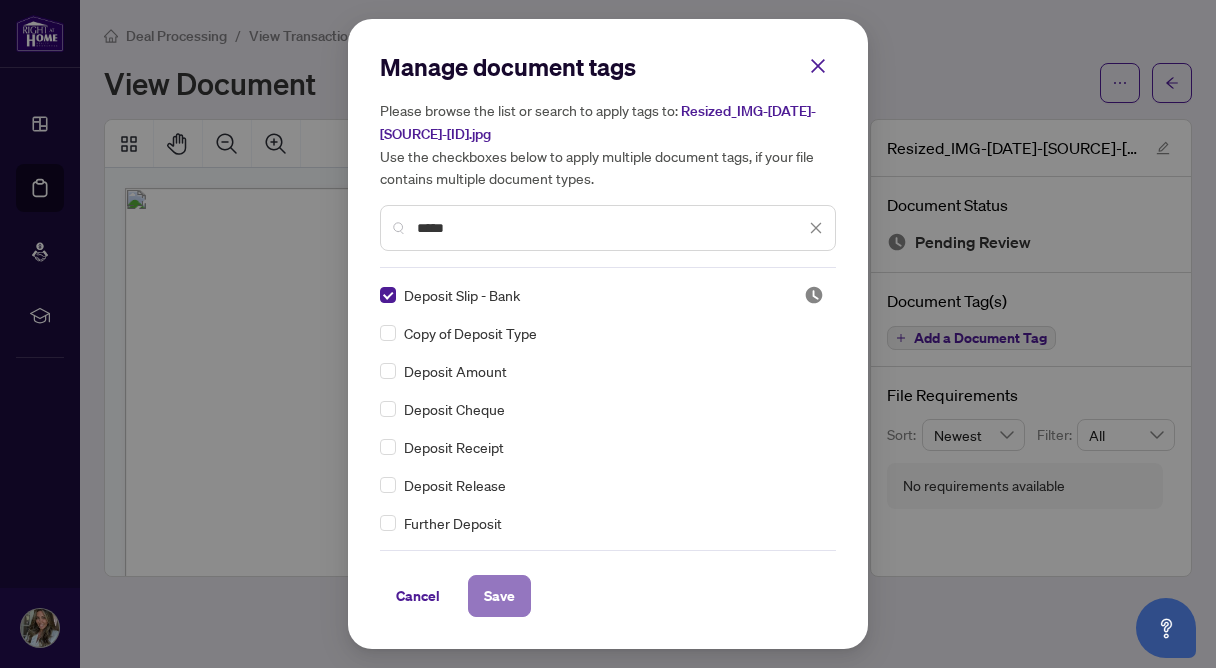 click on "Save" at bounding box center (499, 596) 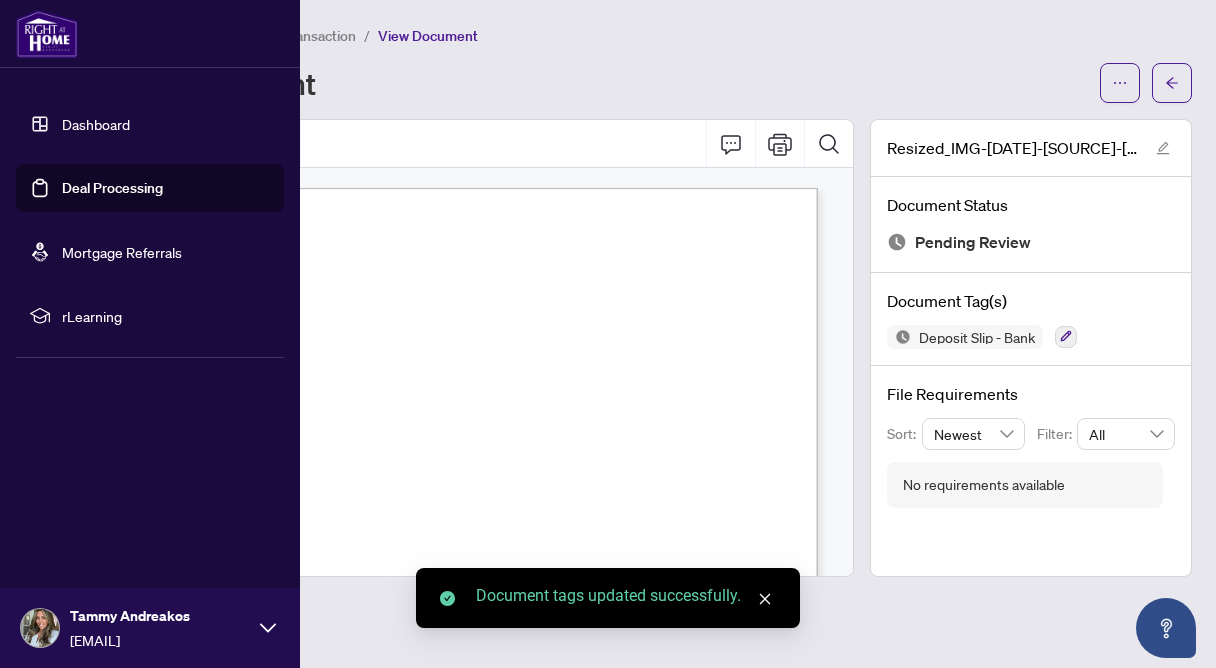 click on "Deal Processing" at bounding box center [112, 188] 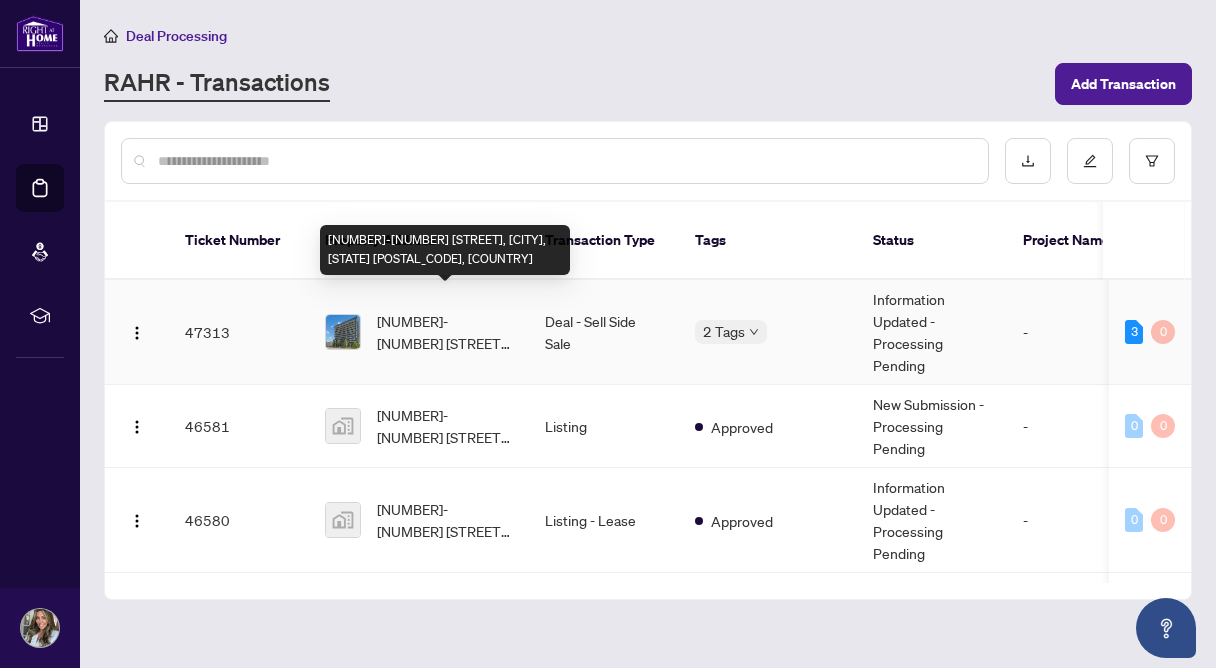 click on "[NUMBER]-[NUMBER] [STREET], [CITY], [STATE] [POSTAL_CODE], [COUNTRY]" at bounding box center (445, 332) 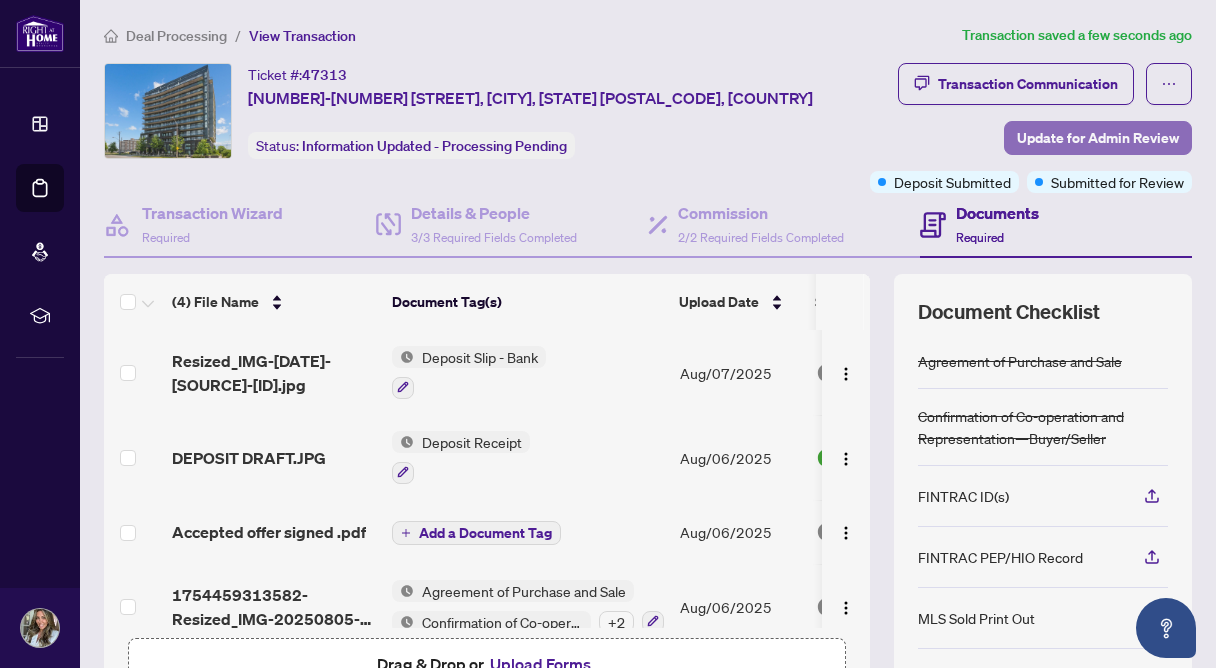 click on "Update for Admin Review" at bounding box center (1098, 138) 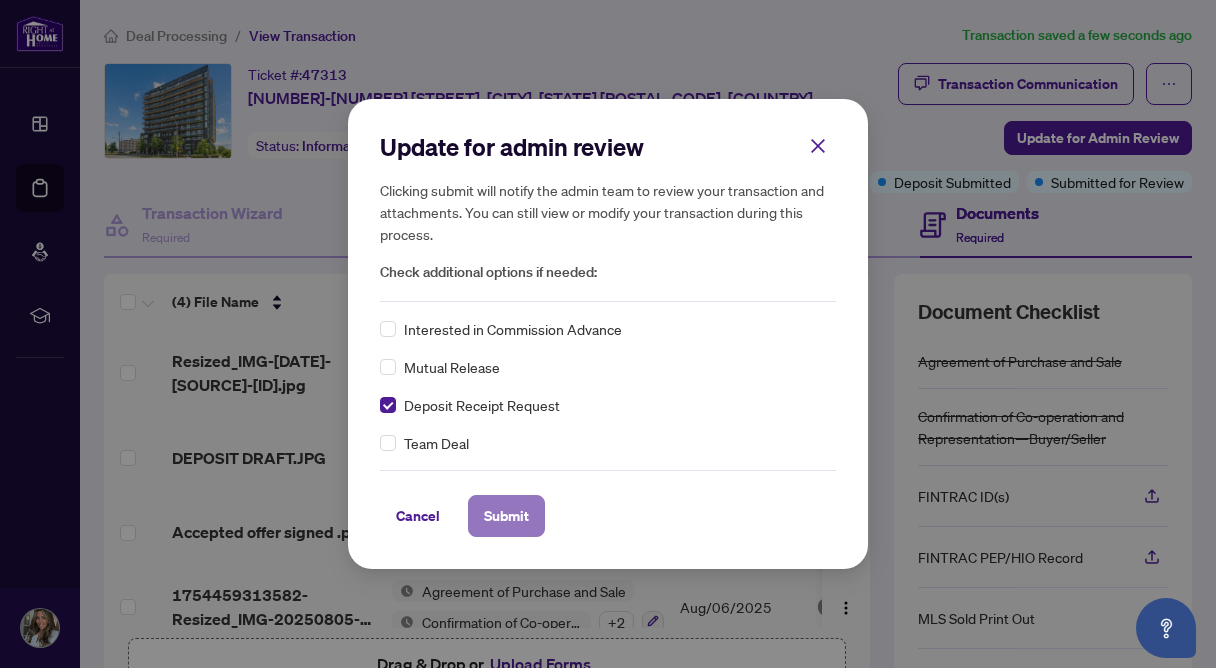 click on "Submit" at bounding box center [506, 516] 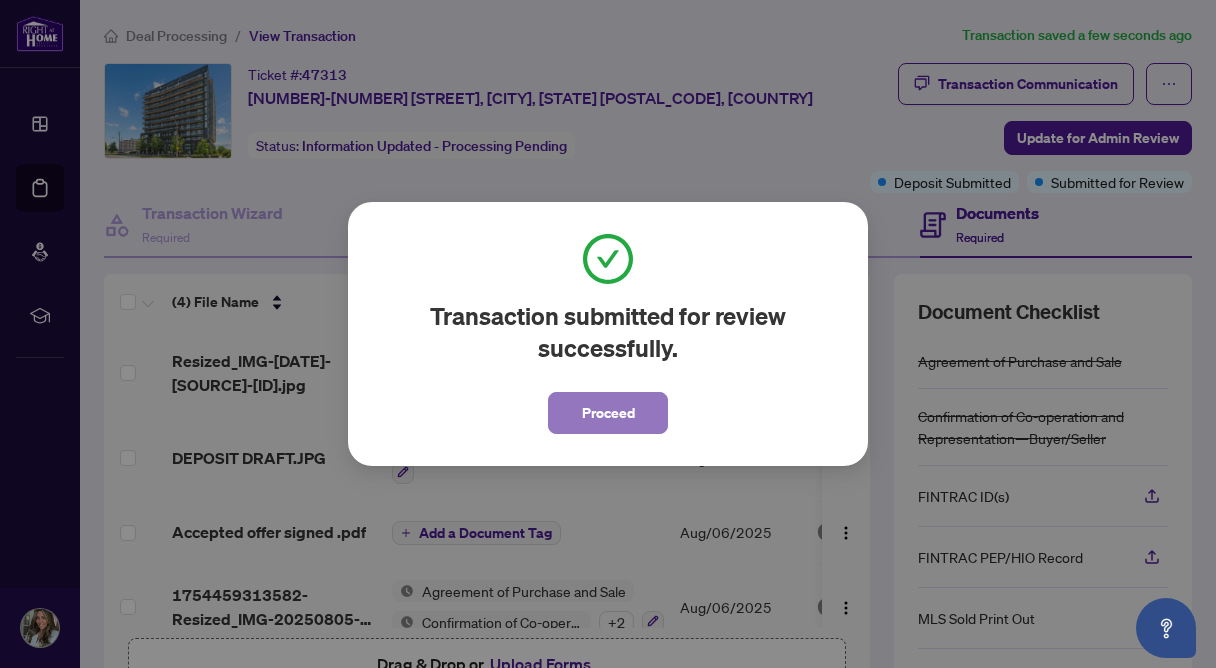 click on "Proceed" at bounding box center [608, 413] 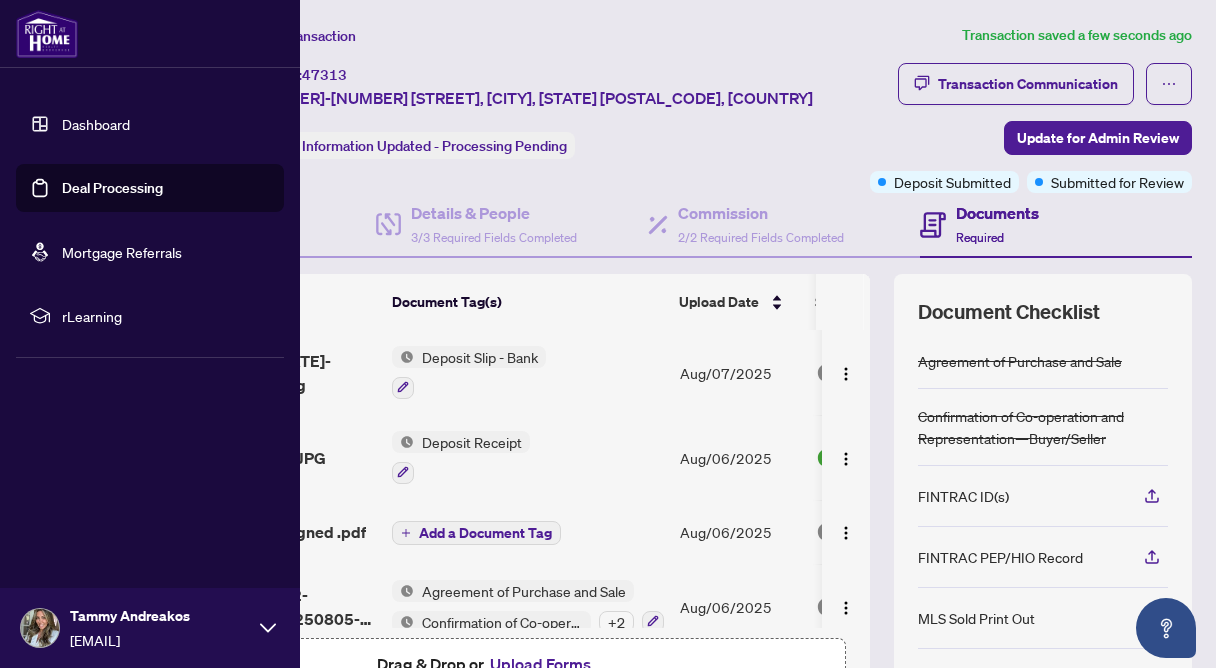 click on "Deal Processing" at bounding box center [112, 188] 